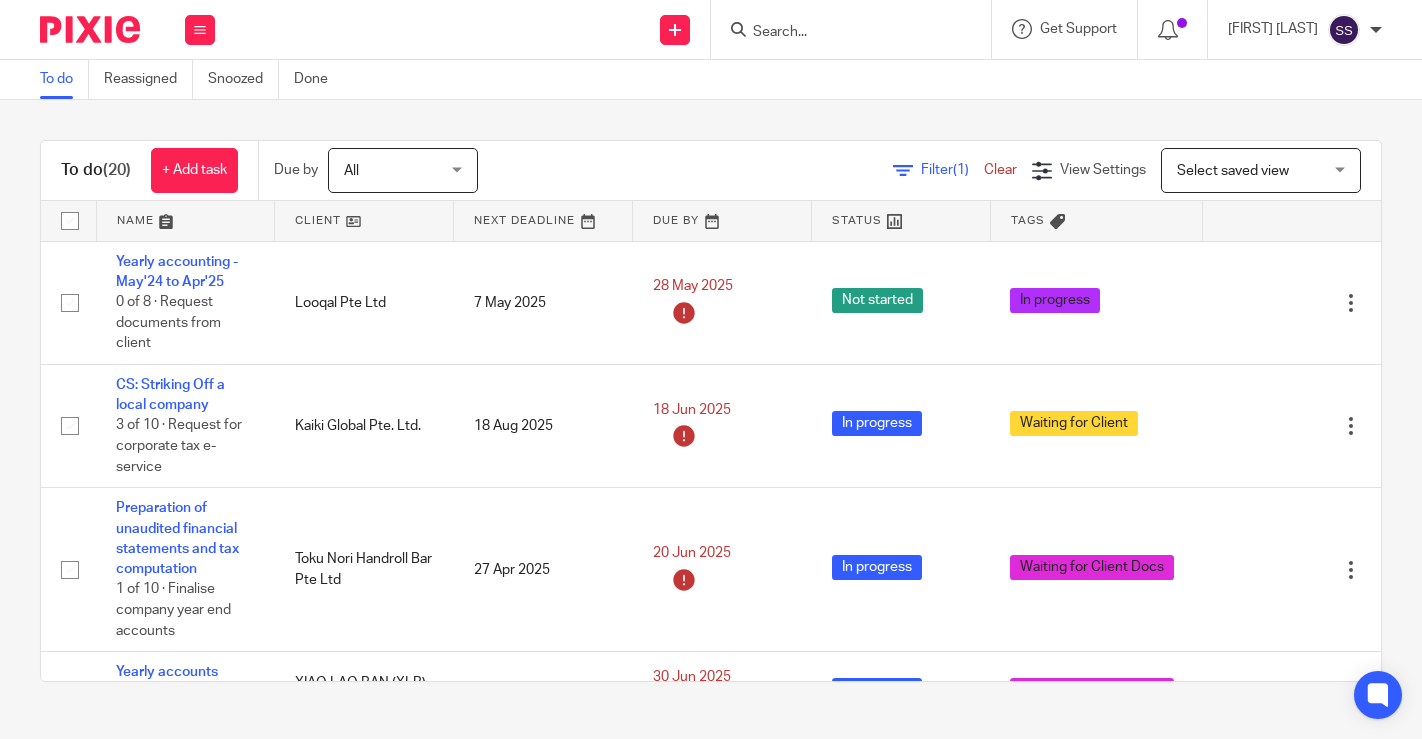scroll, scrollTop: 0, scrollLeft: 0, axis: both 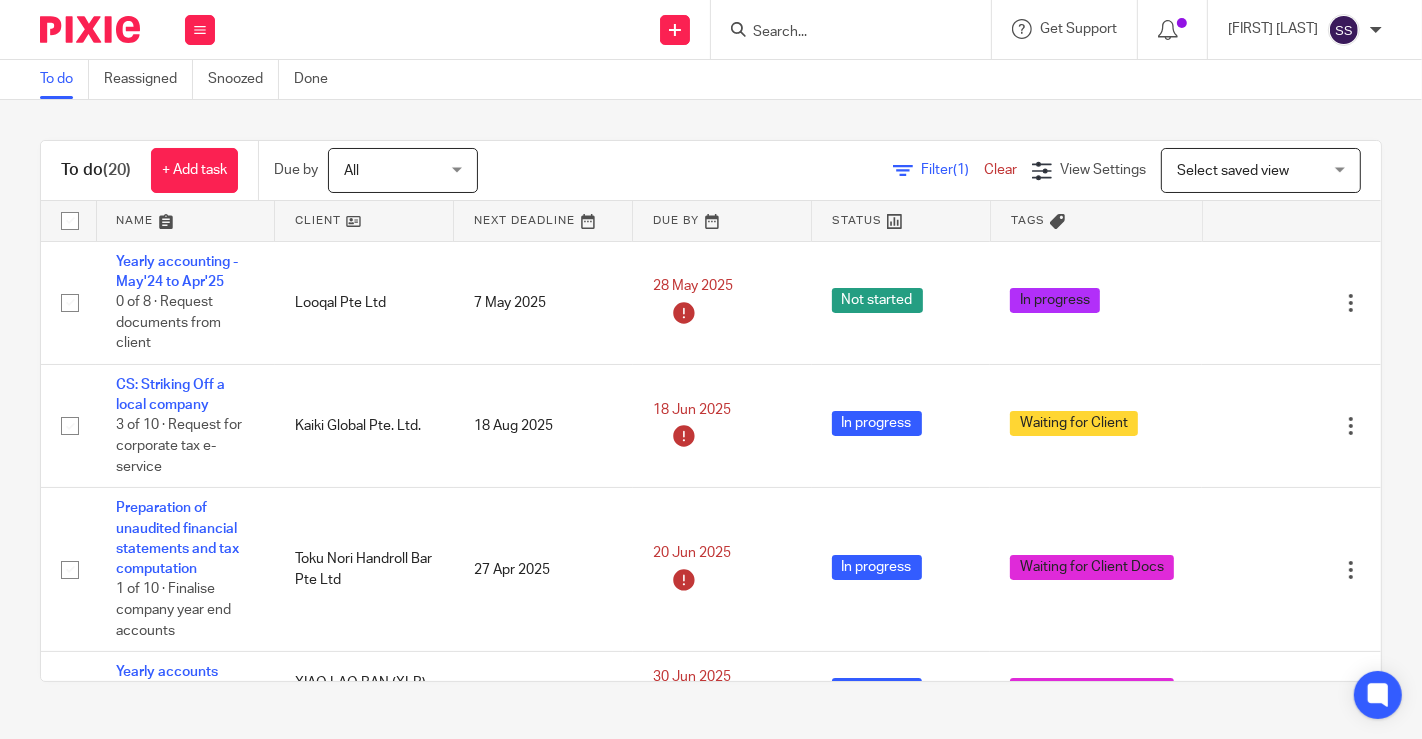 click at bounding box center [364, 221] 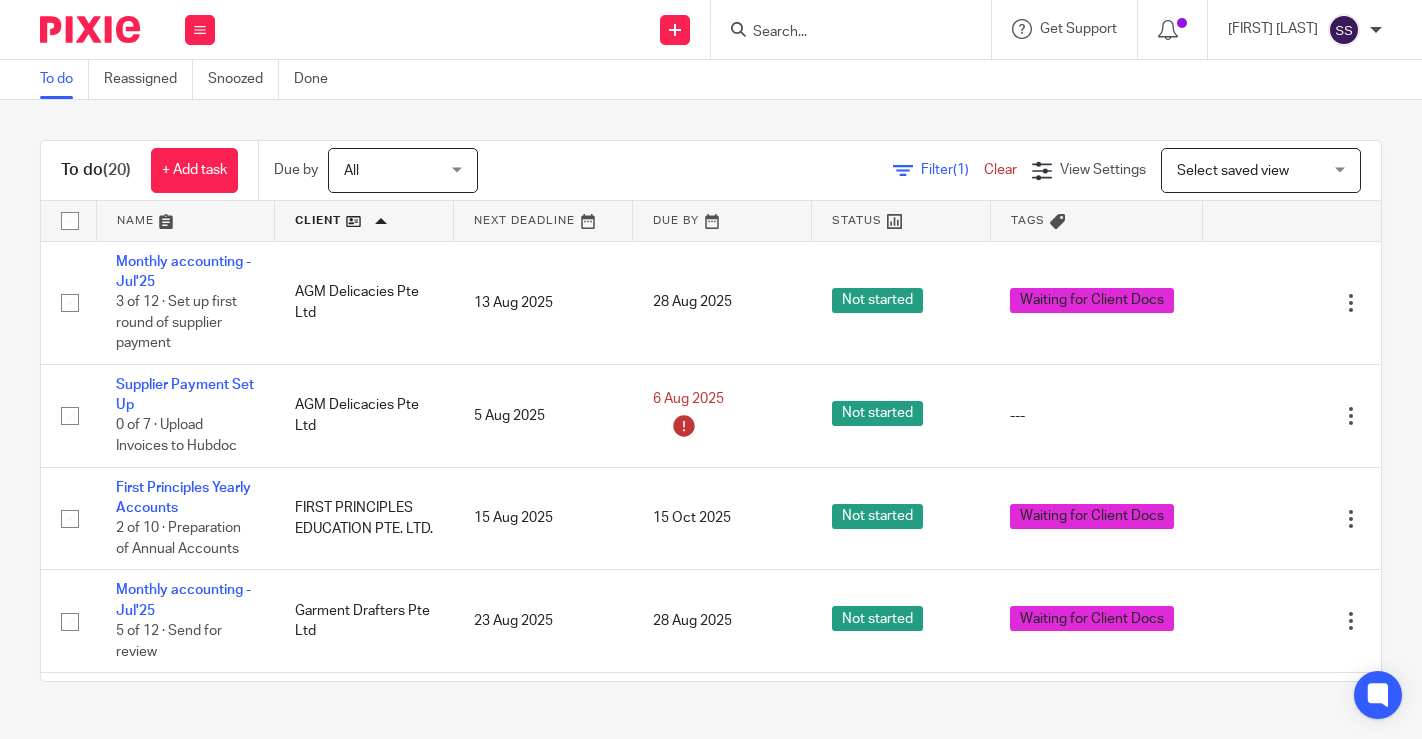 scroll, scrollTop: 0, scrollLeft: 0, axis: both 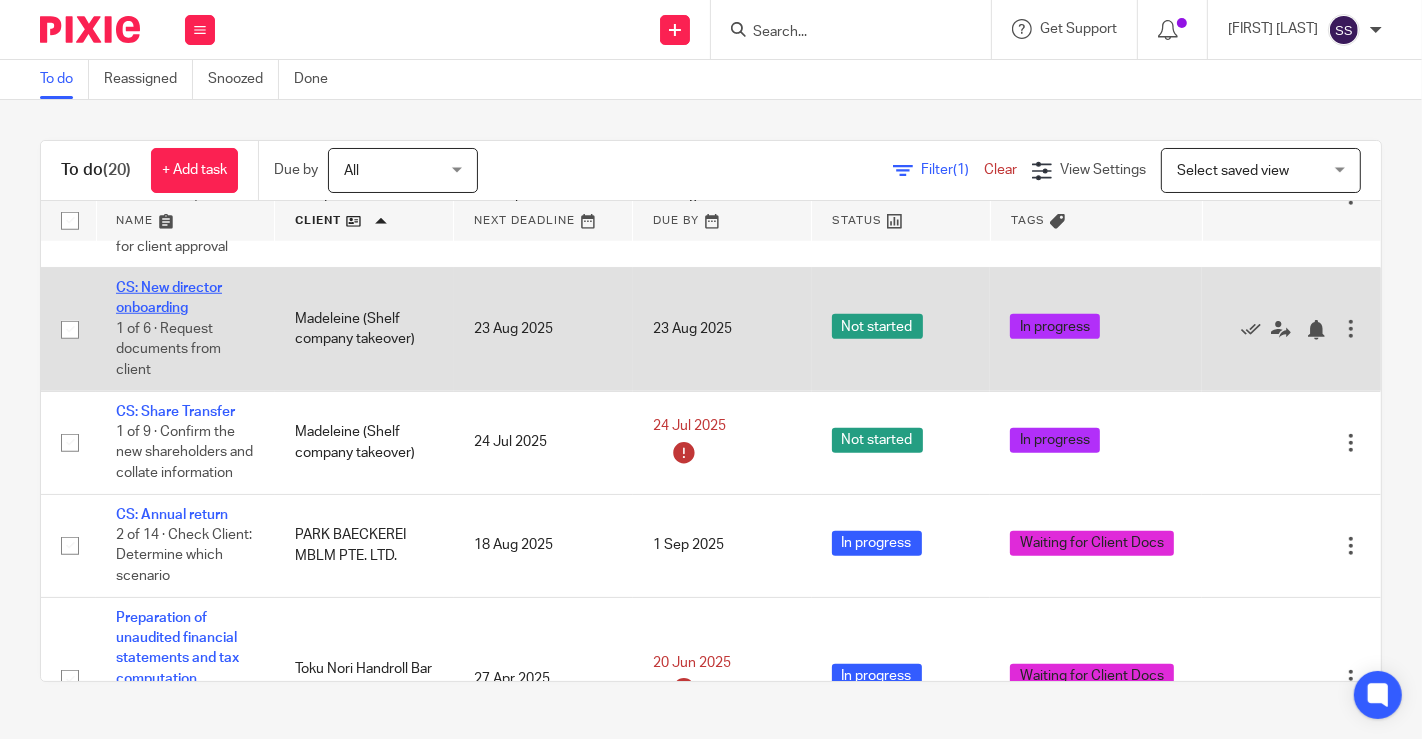 click on "CS: New director onboarding" at bounding box center (169, 298) 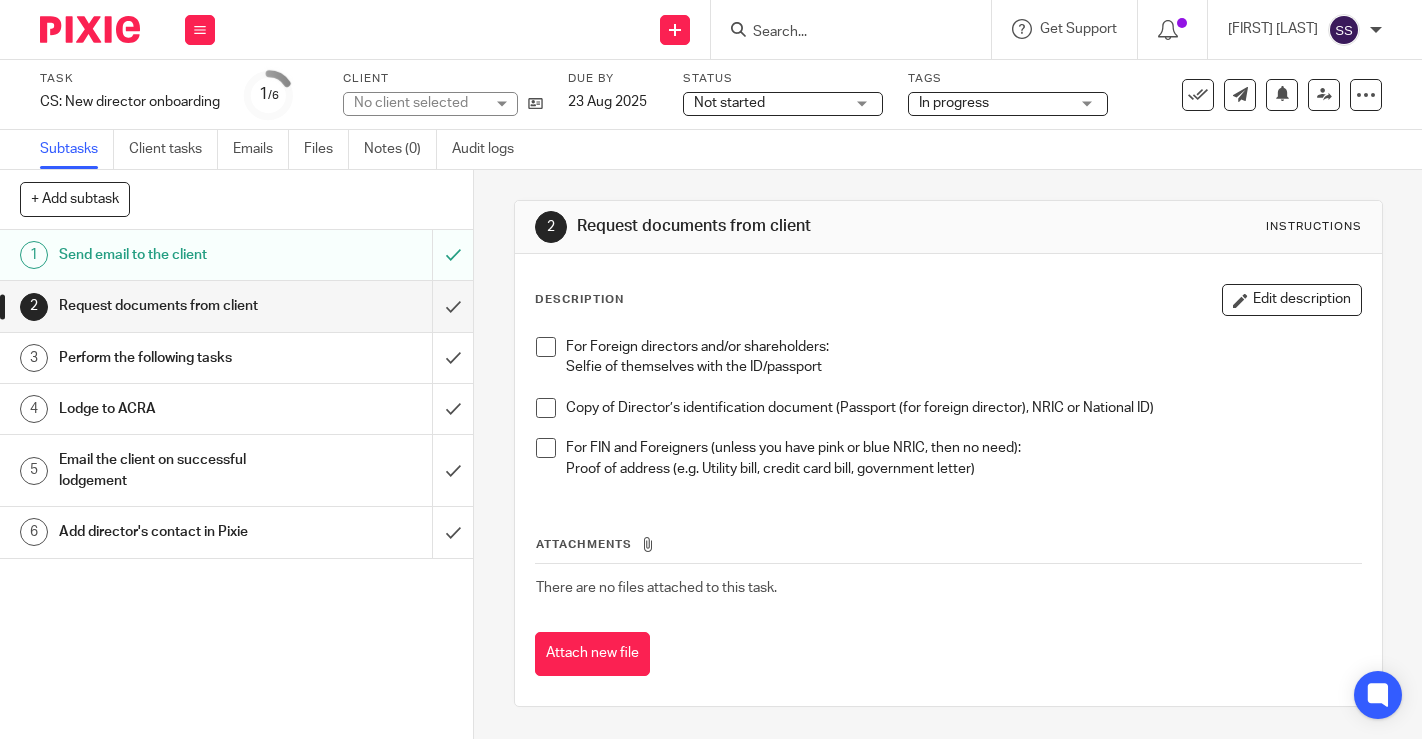 scroll, scrollTop: 0, scrollLeft: 0, axis: both 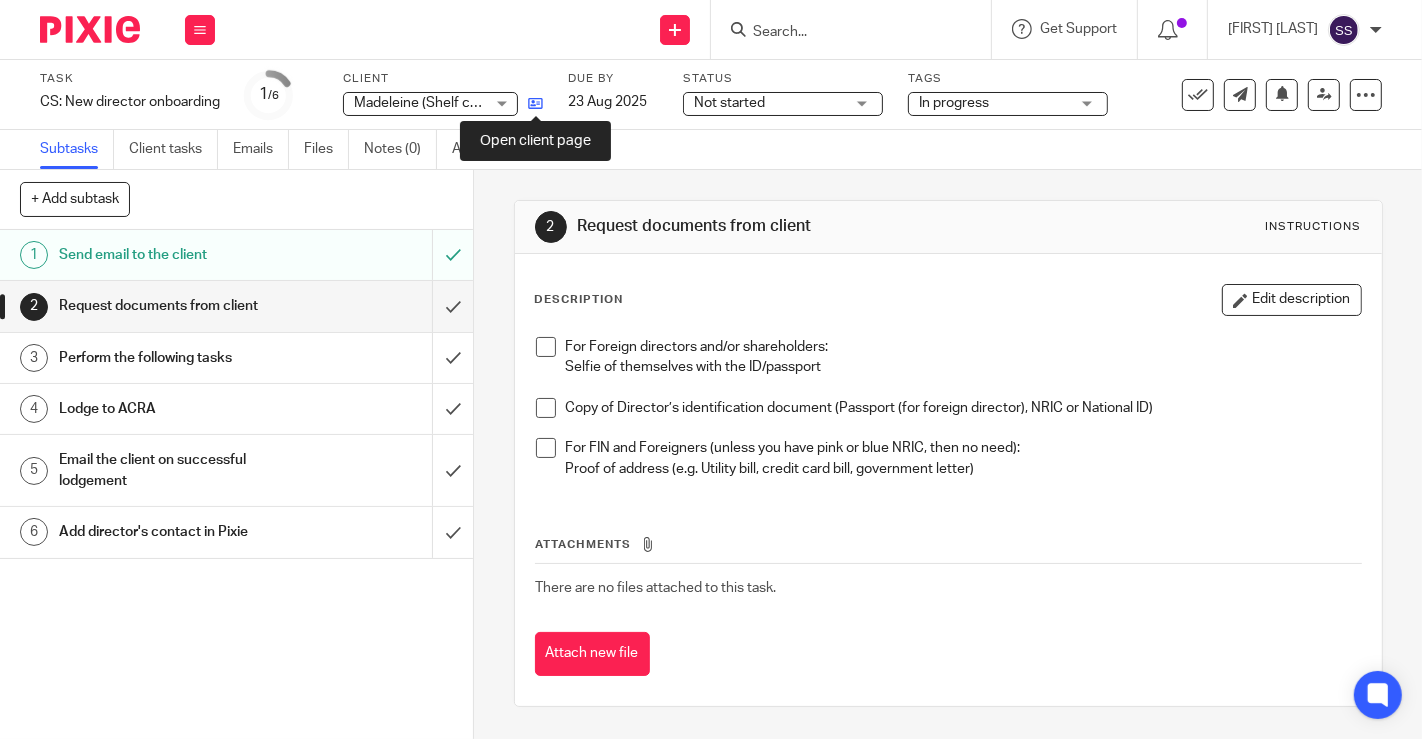 click at bounding box center (535, 103) 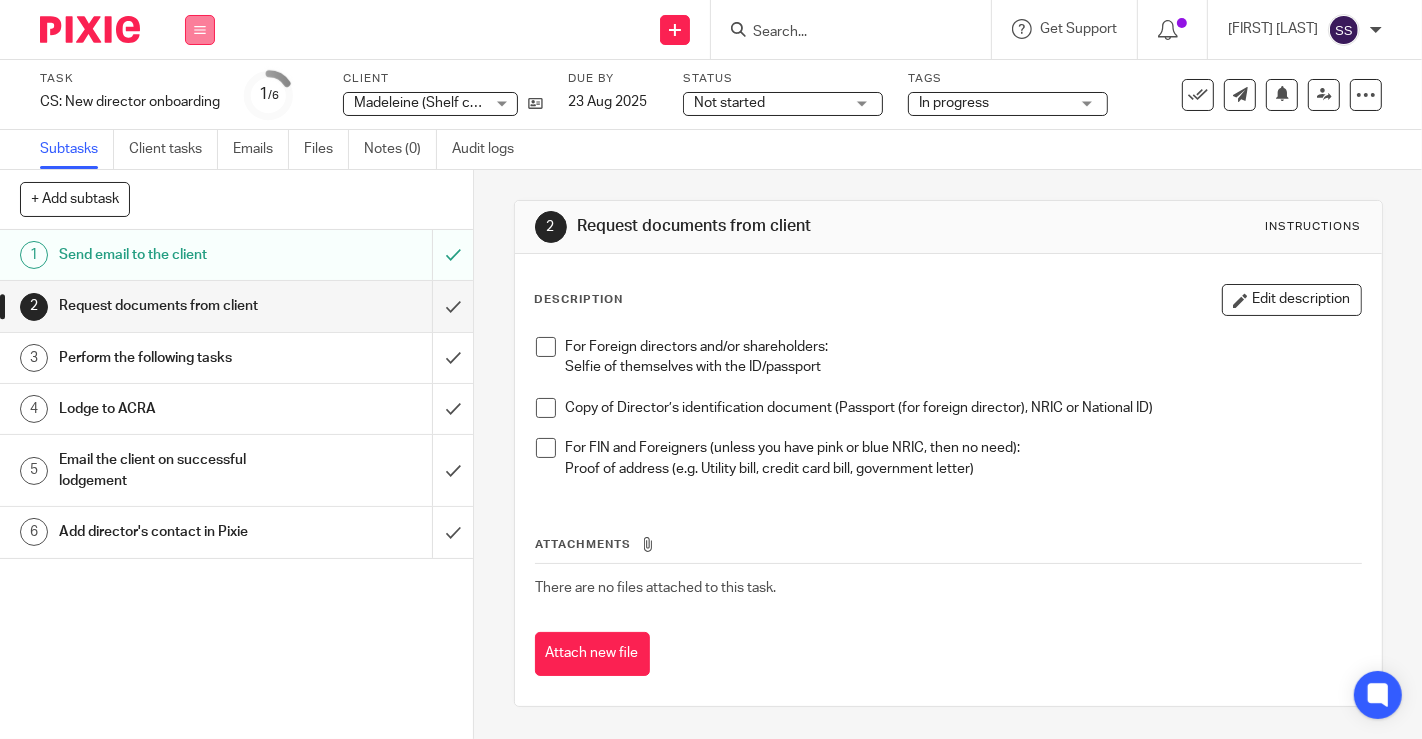 click at bounding box center (200, 30) 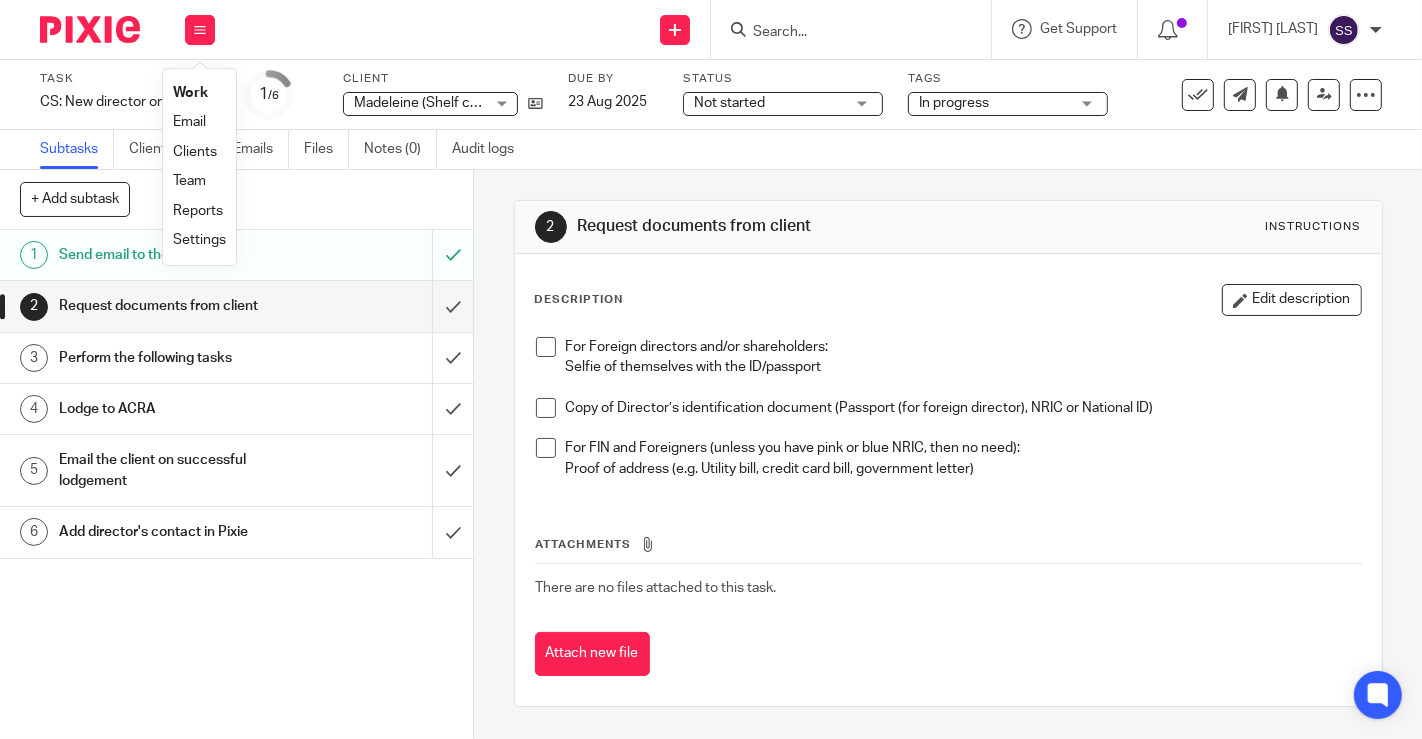 click on "Email" at bounding box center (189, 122) 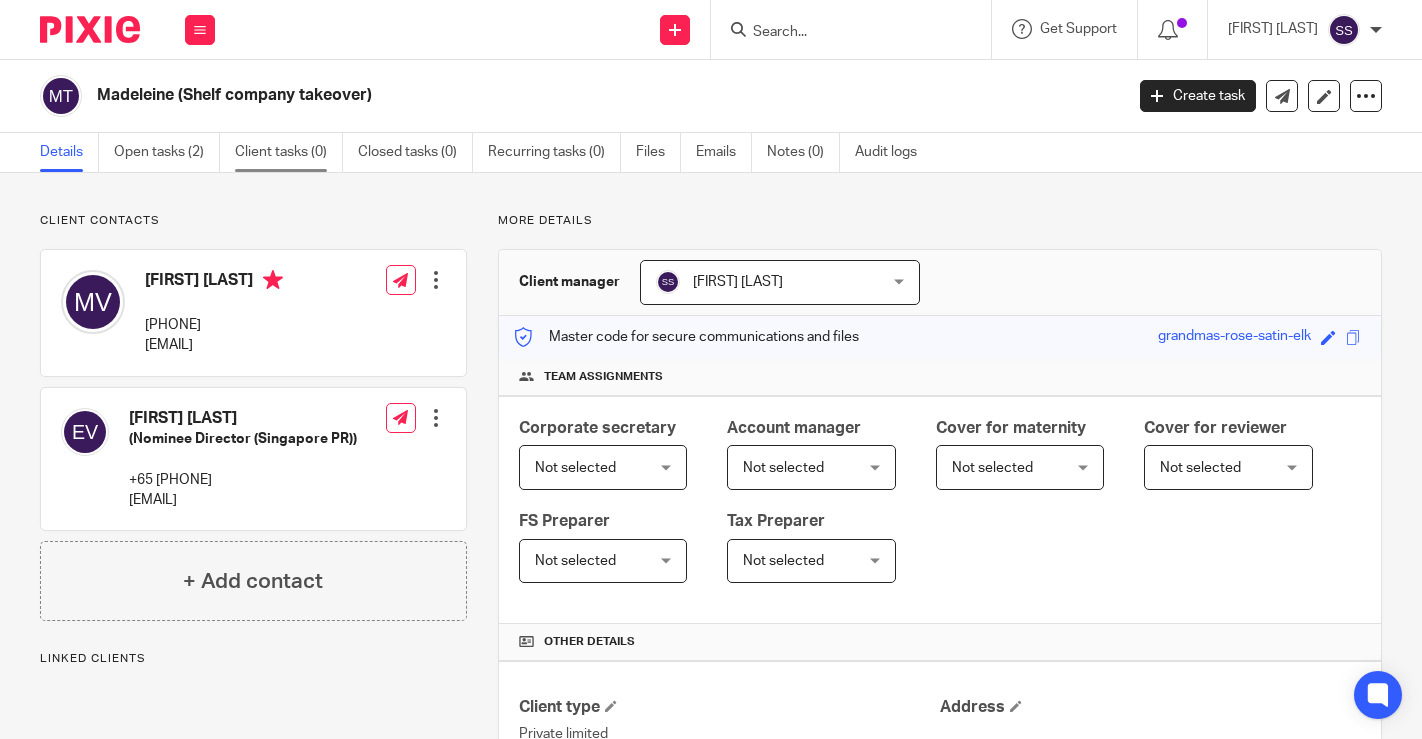 scroll, scrollTop: 0, scrollLeft: 0, axis: both 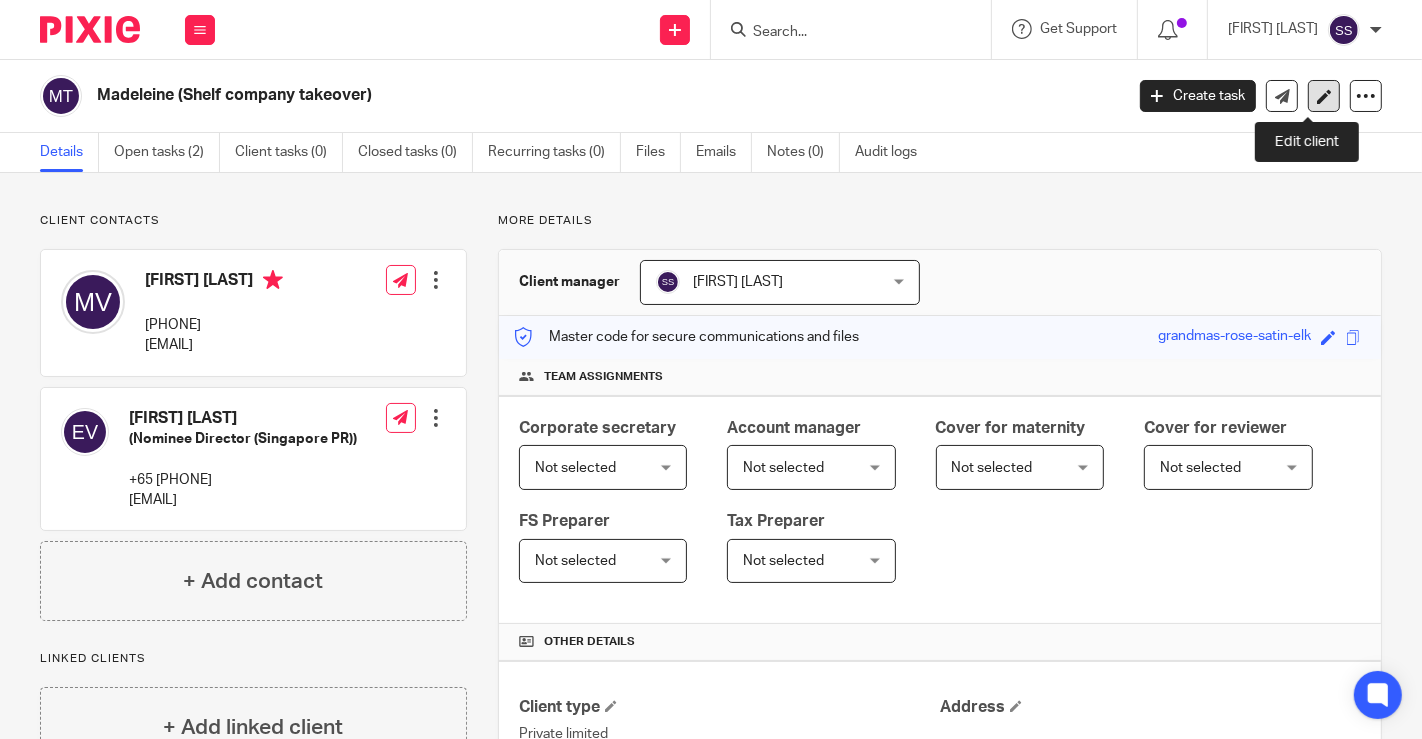 click at bounding box center (1324, 96) 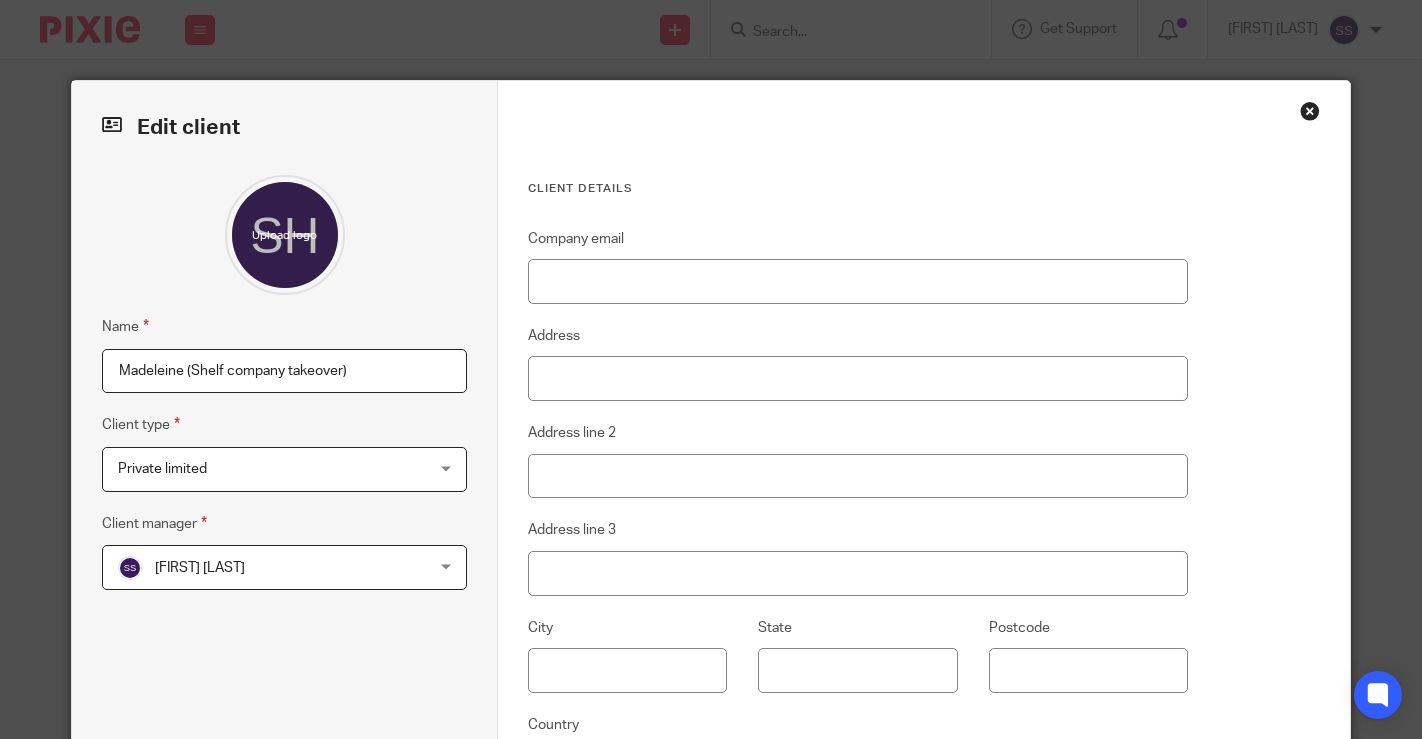 scroll, scrollTop: 0, scrollLeft: 0, axis: both 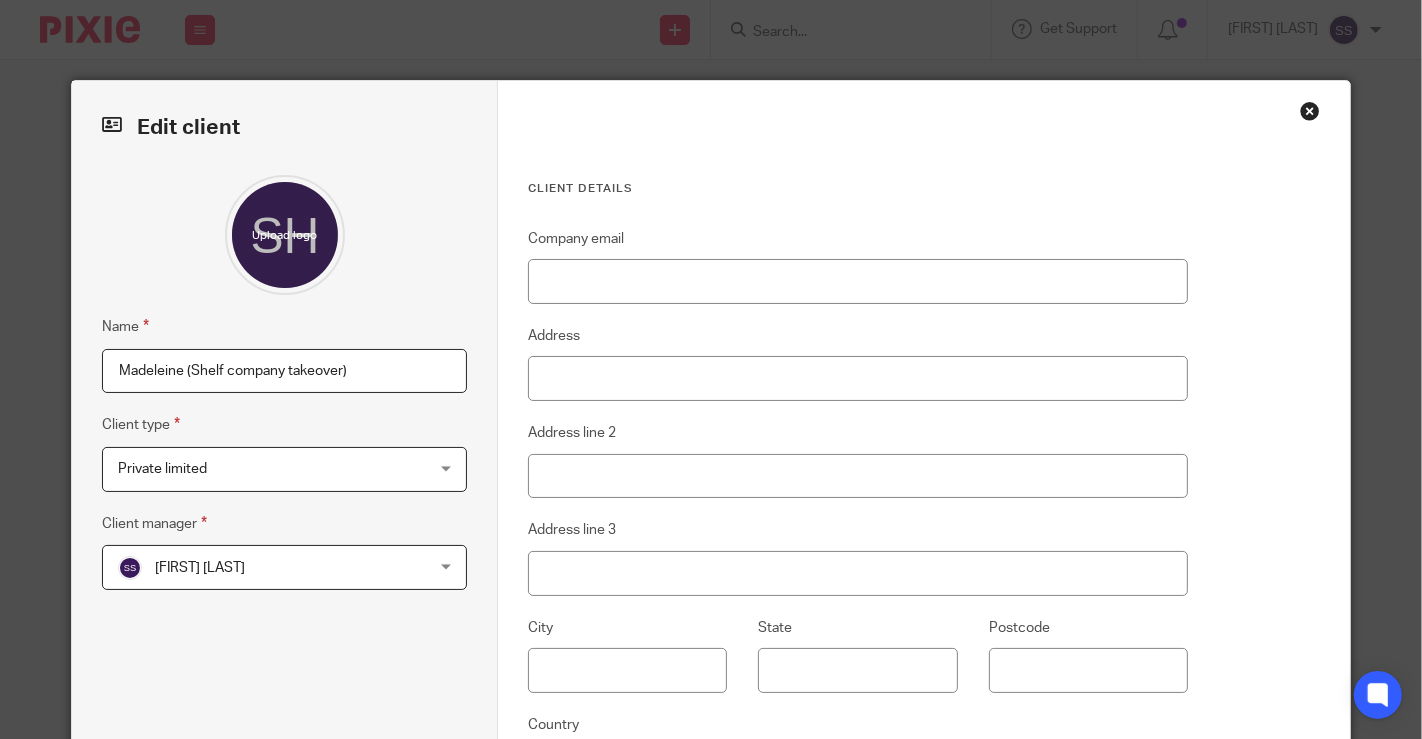 drag, startPoint x: 173, startPoint y: 369, endPoint x: 12, endPoint y: 365, distance: 161.04968 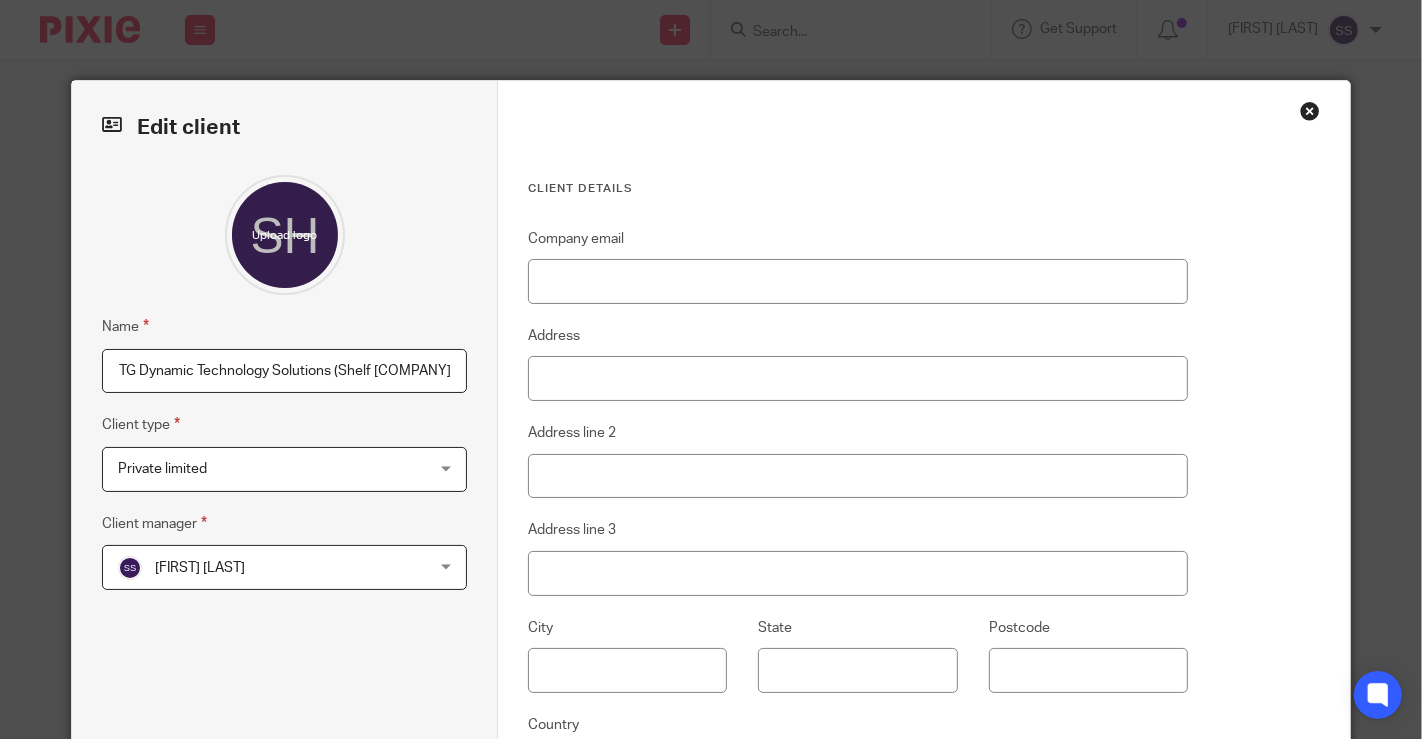 drag, startPoint x: 128, startPoint y: 370, endPoint x: 22, endPoint y: 350, distance: 107.87029 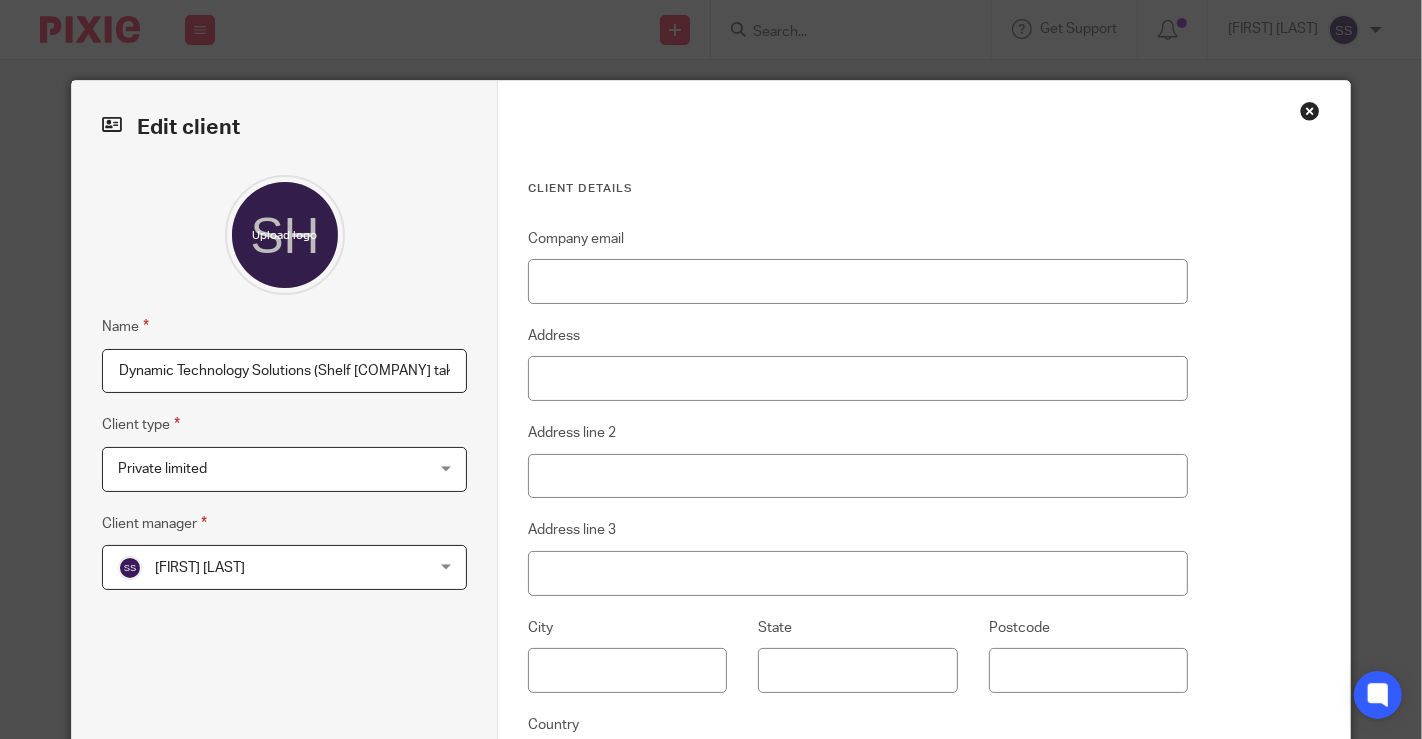 click on "Dynamic Technology Solutions (Shelf company takeover)" at bounding box center (284, 371) 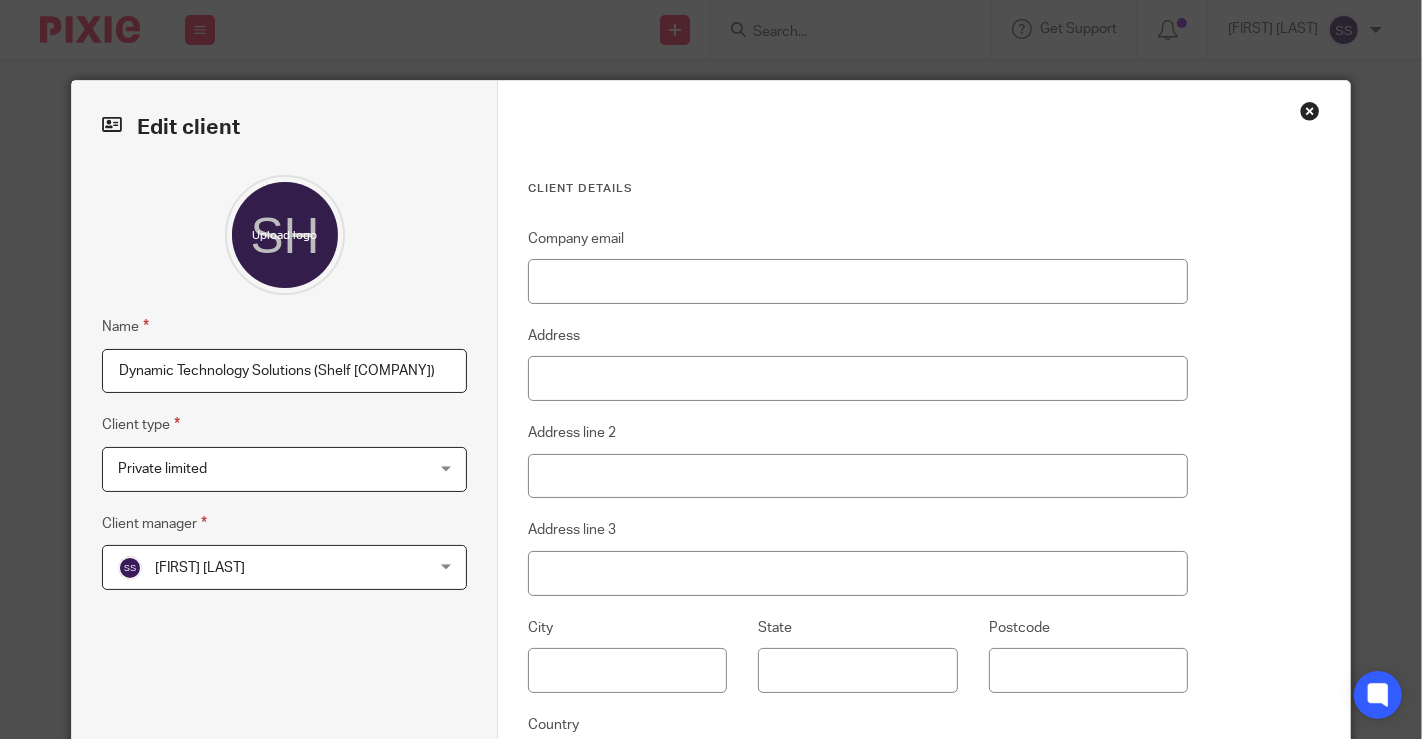 click on "Dynamic Technology Solutions (Shelf Co)" at bounding box center (284, 371) 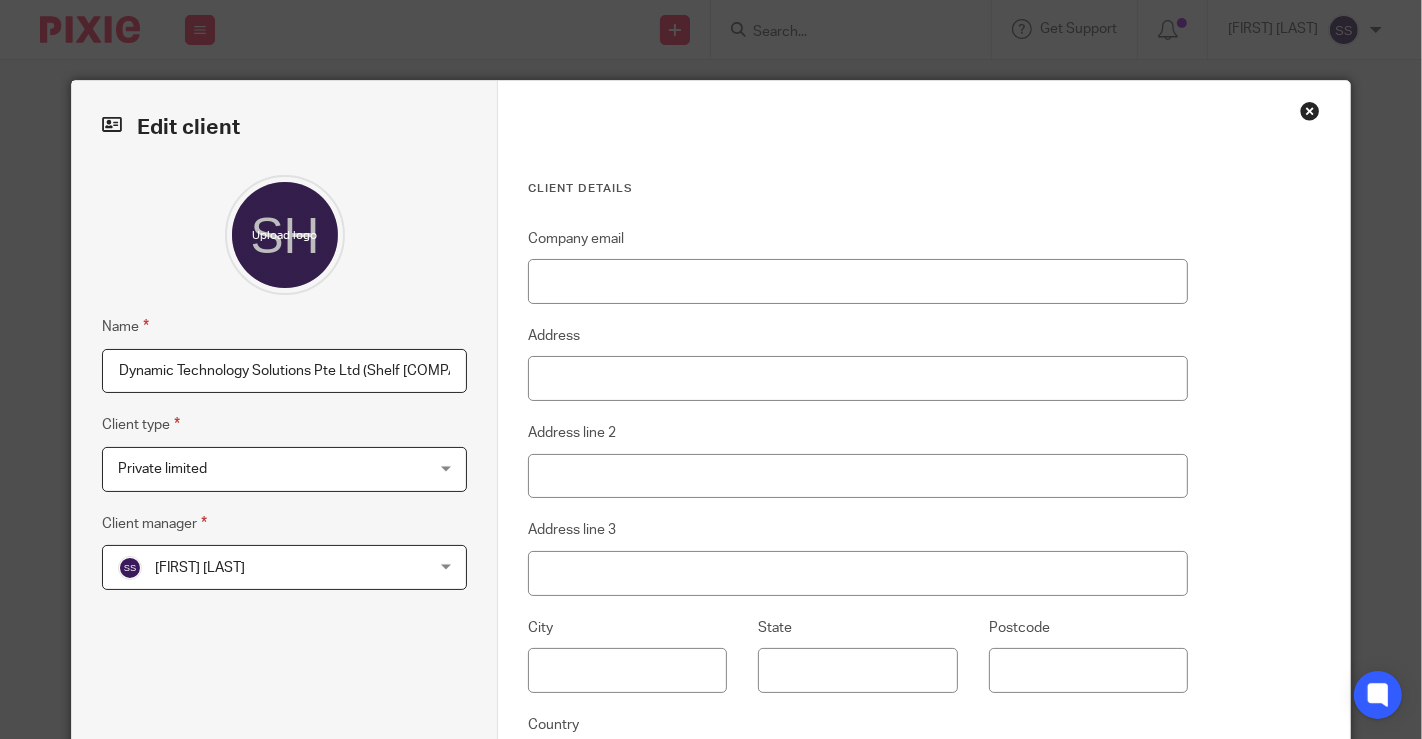 type on "Dynamic Technology Solutions Pte Ltd (Shelf Co)" 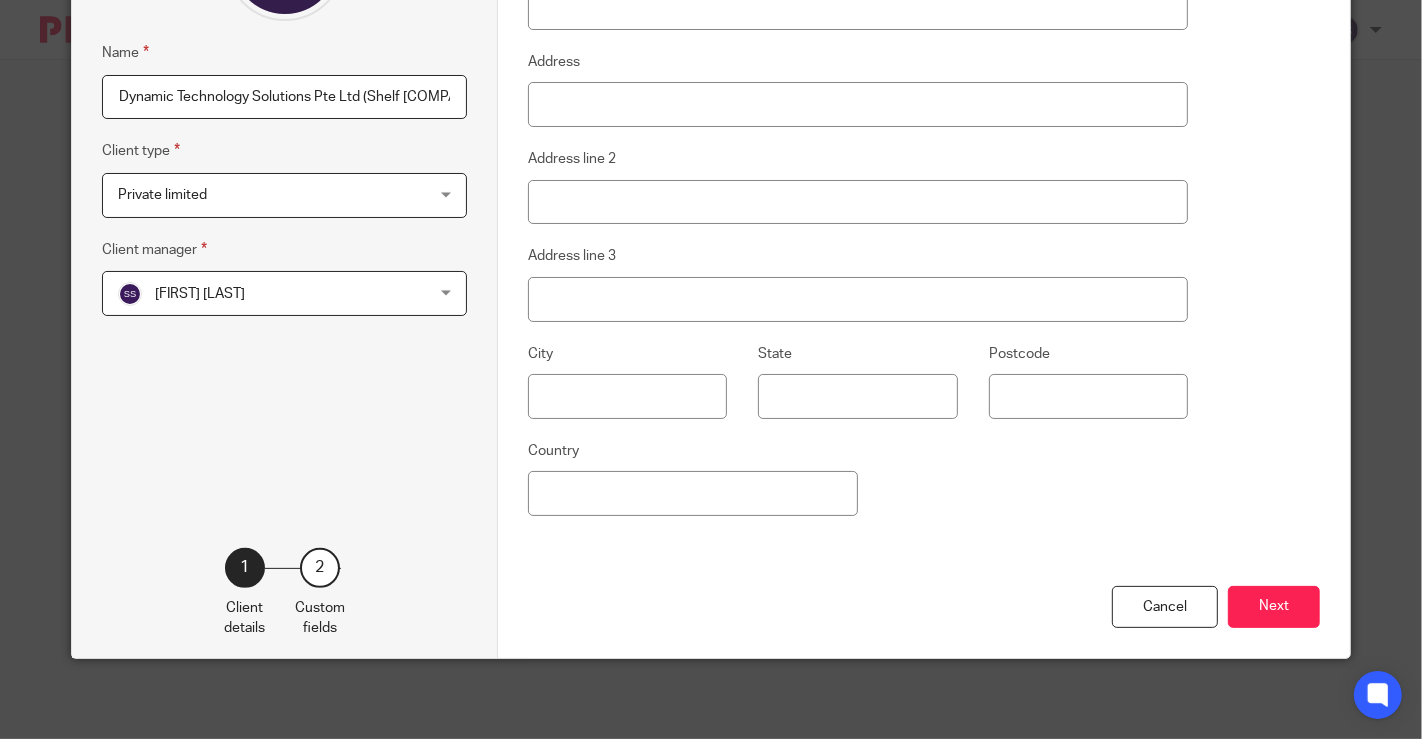 scroll, scrollTop: 274, scrollLeft: 0, axis: vertical 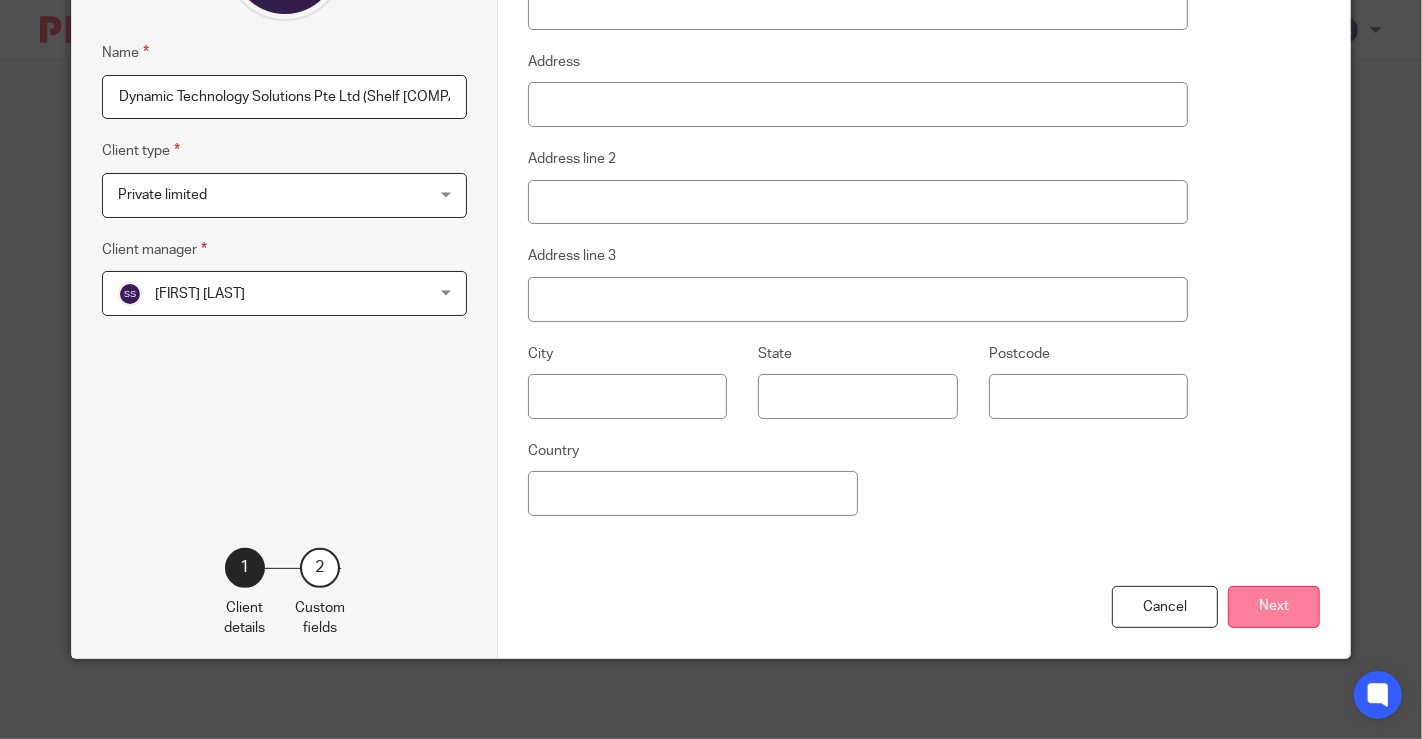 click on "Next" at bounding box center (1274, 607) 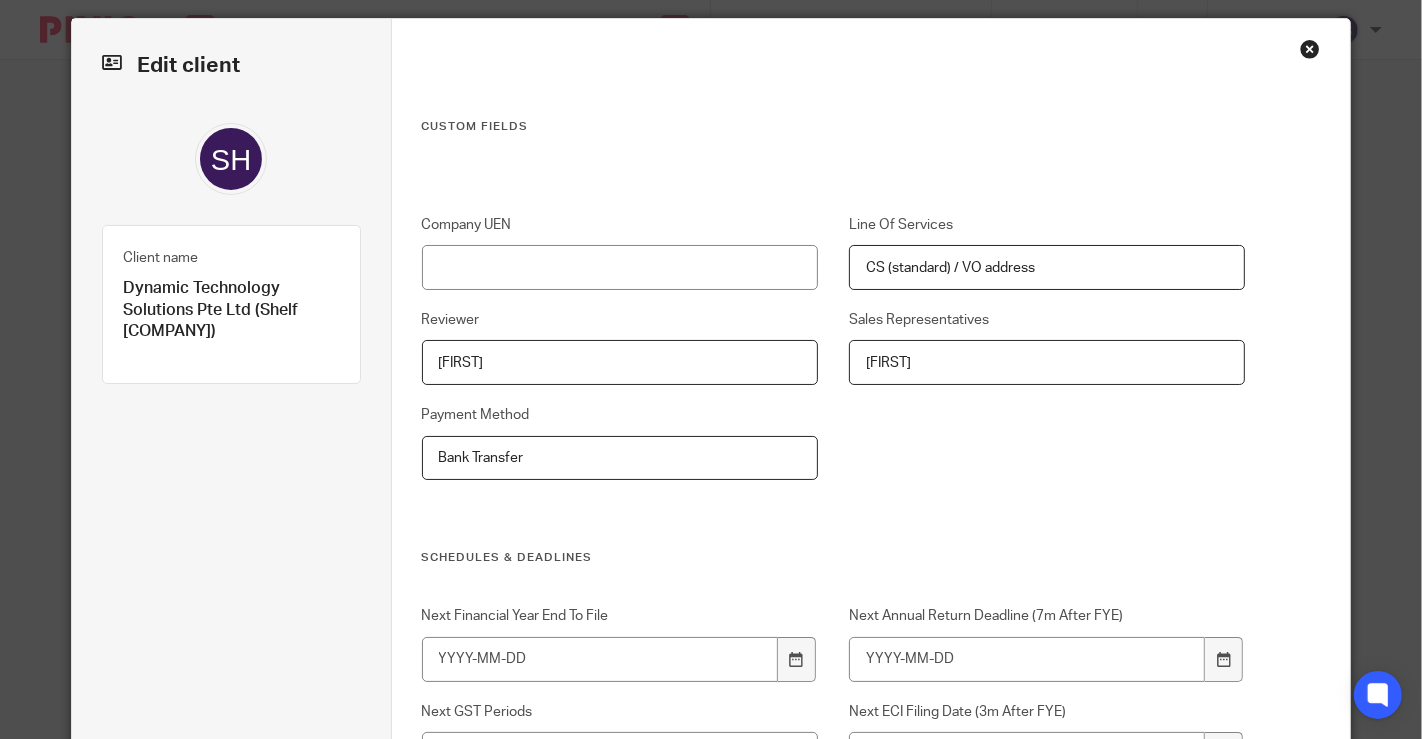 scroll, scrollTop: 0, scrollLeft: 0, axis: both 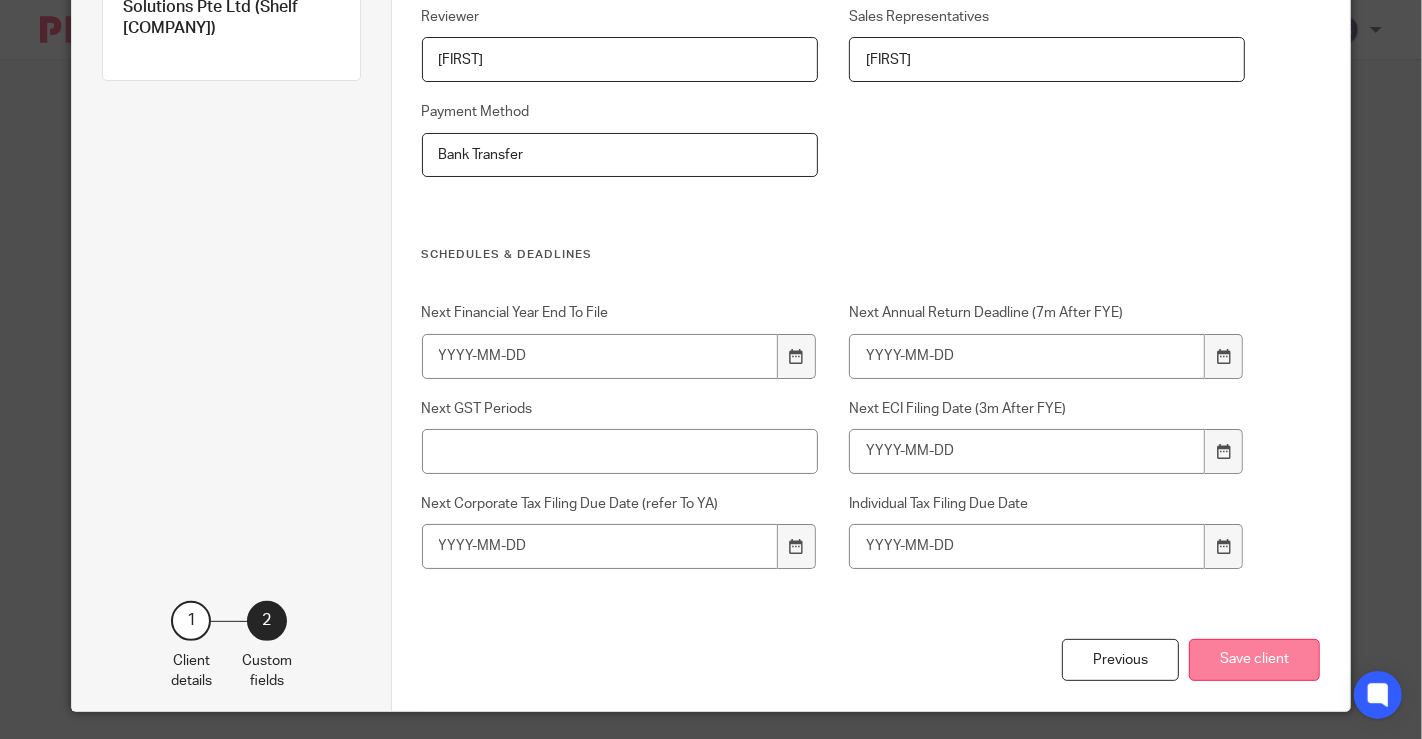 click on "Save client" at bounding box center (1254, 660) 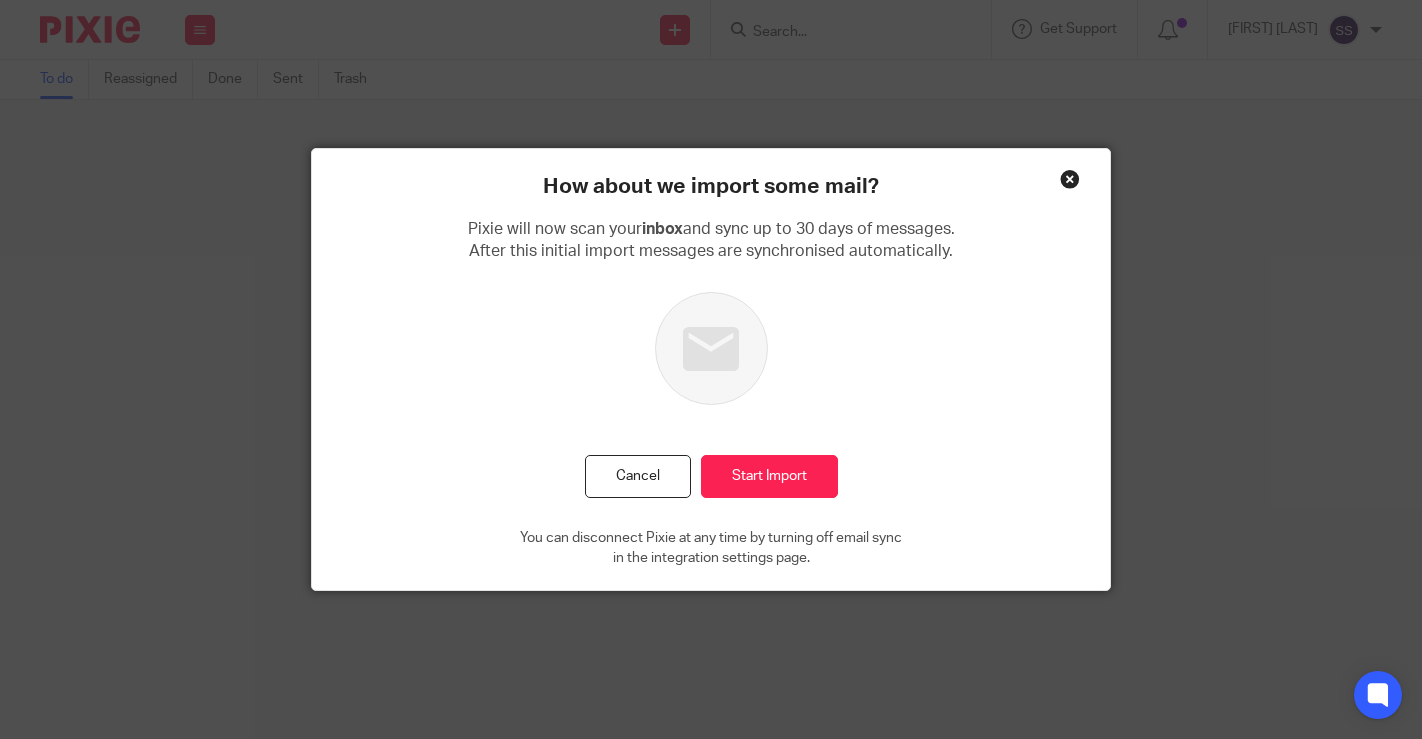 scroll, scrollTop: 0, scrollLeft: 0, axis: both 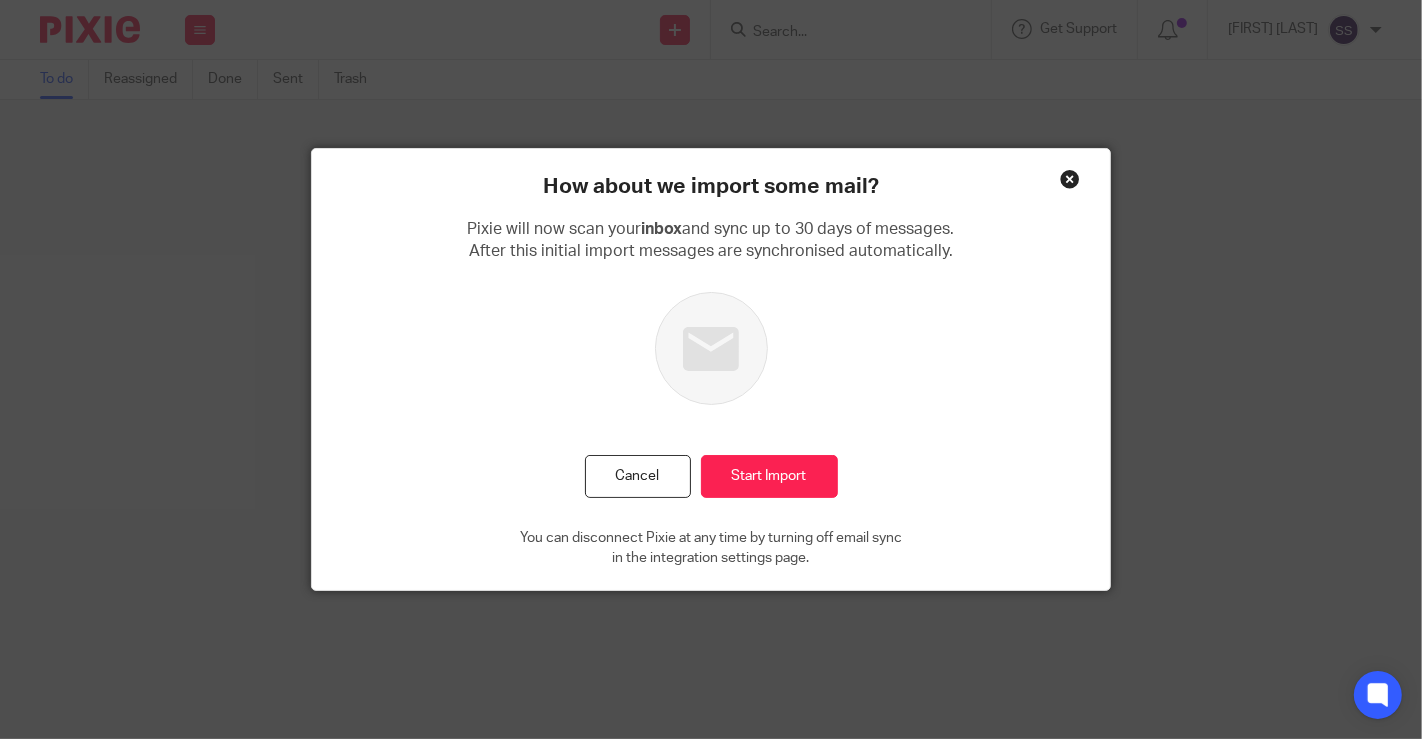 click at bounding box center (1070, 179) 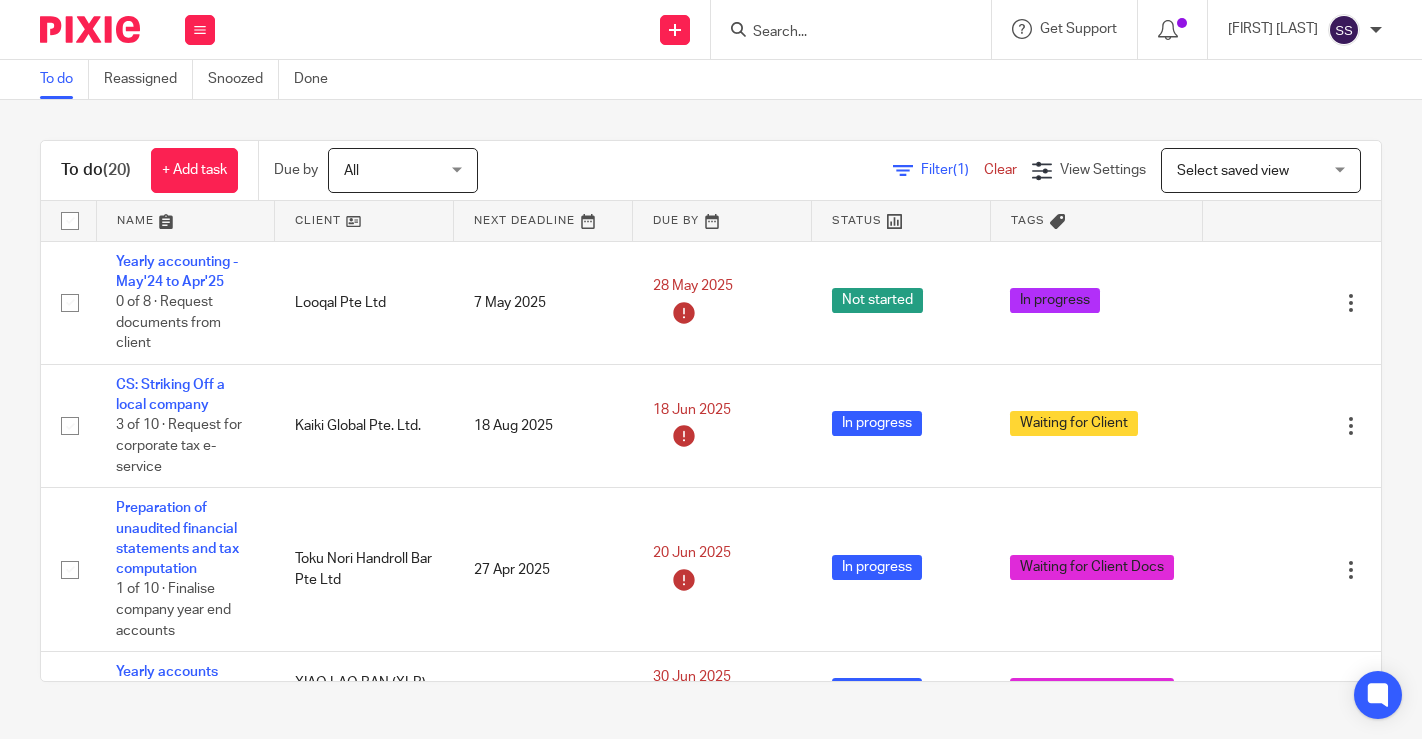 click at bounding box center [200, 30] 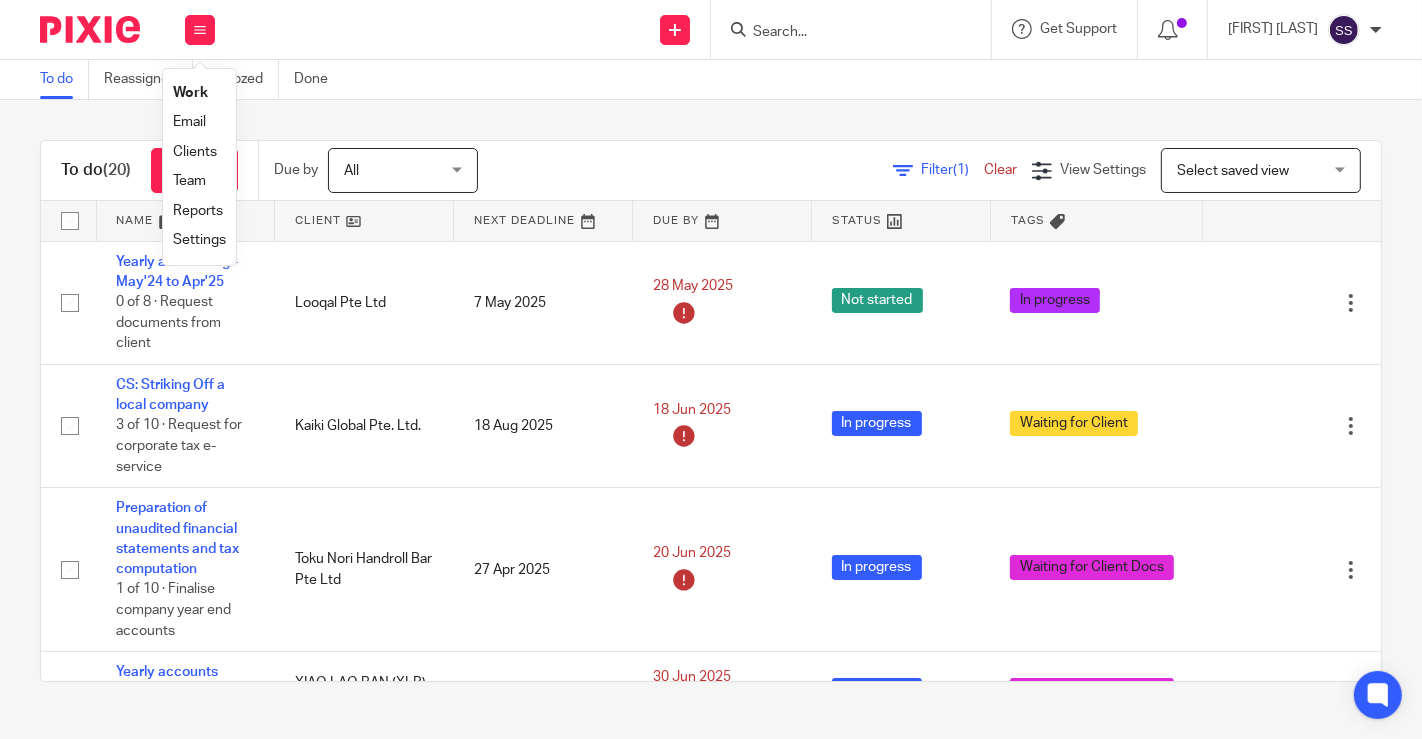 click on "Clients" at bounding box center (195, 152) 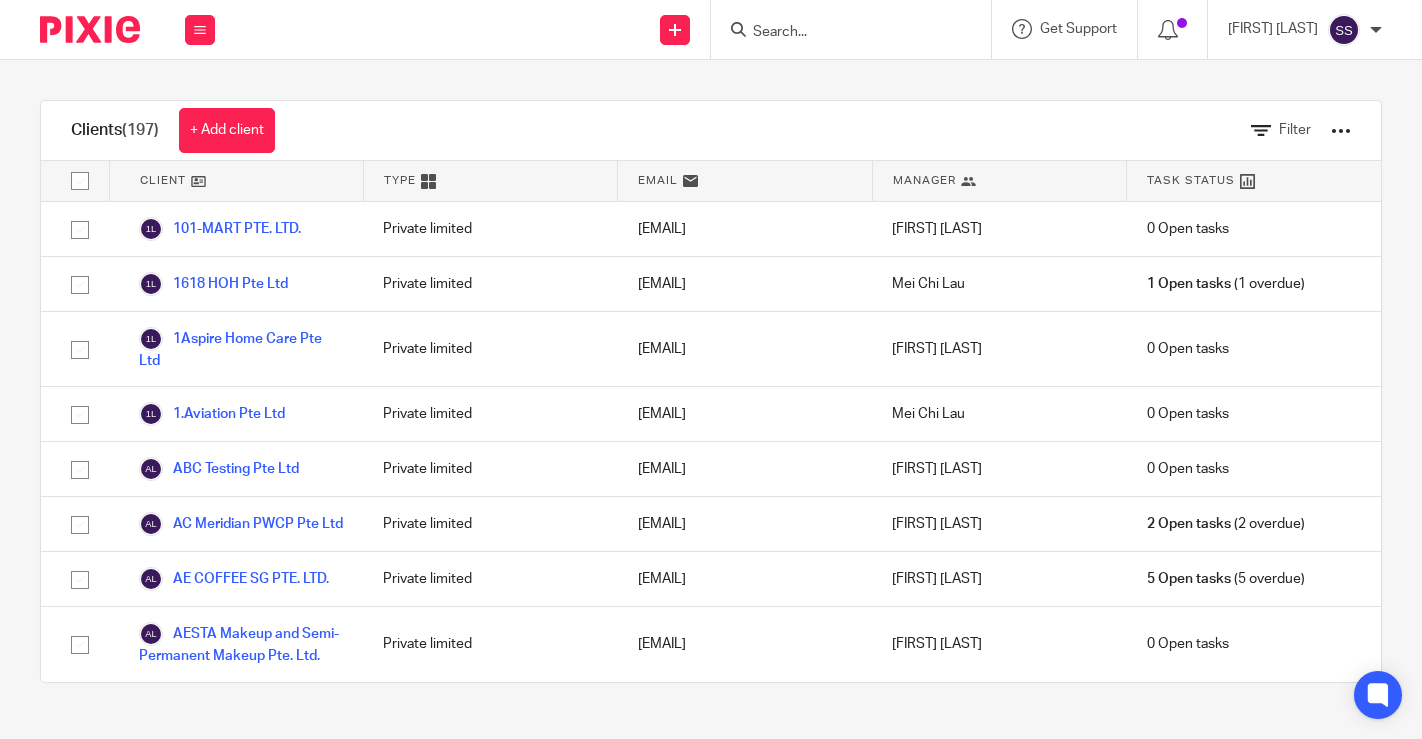 scroll, scrollTop: 0, scrollLeft: 0, axis: both 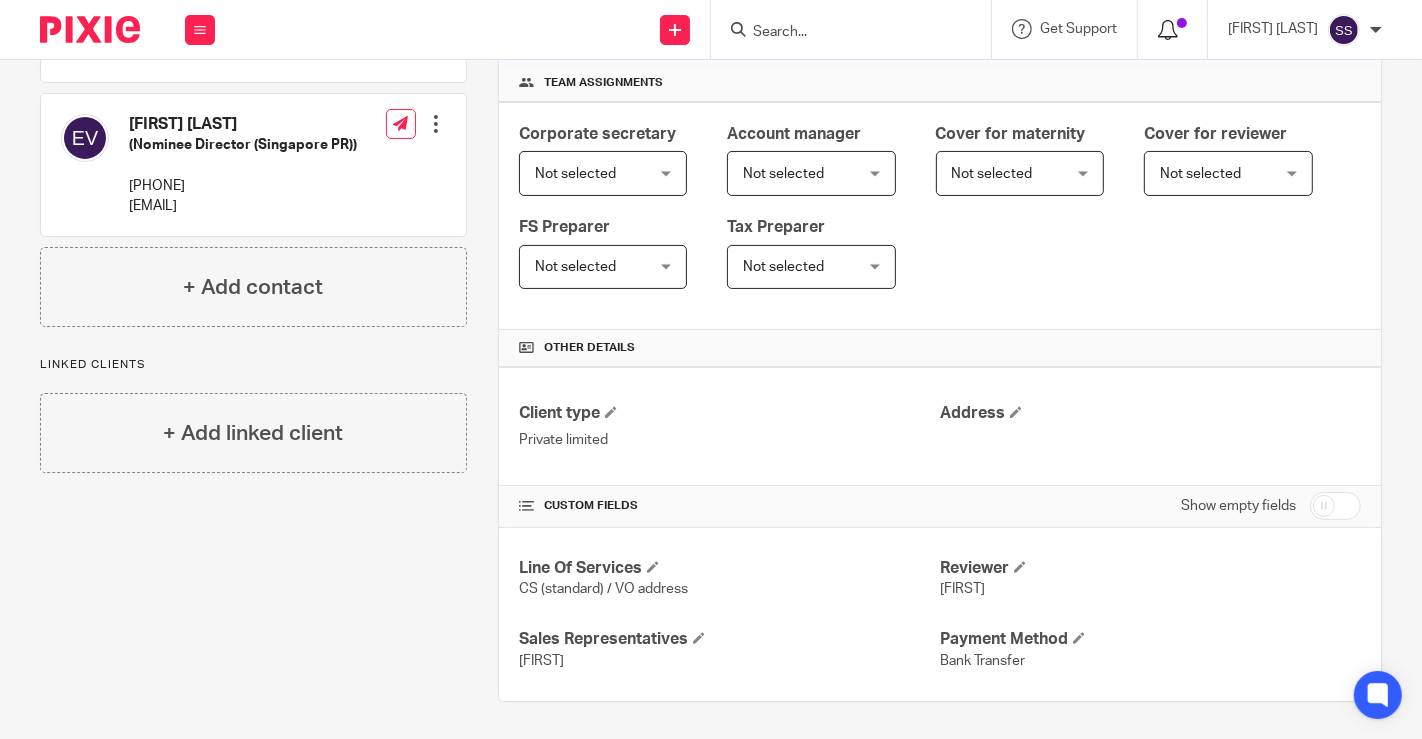 click at bounding box center [1168, 30] 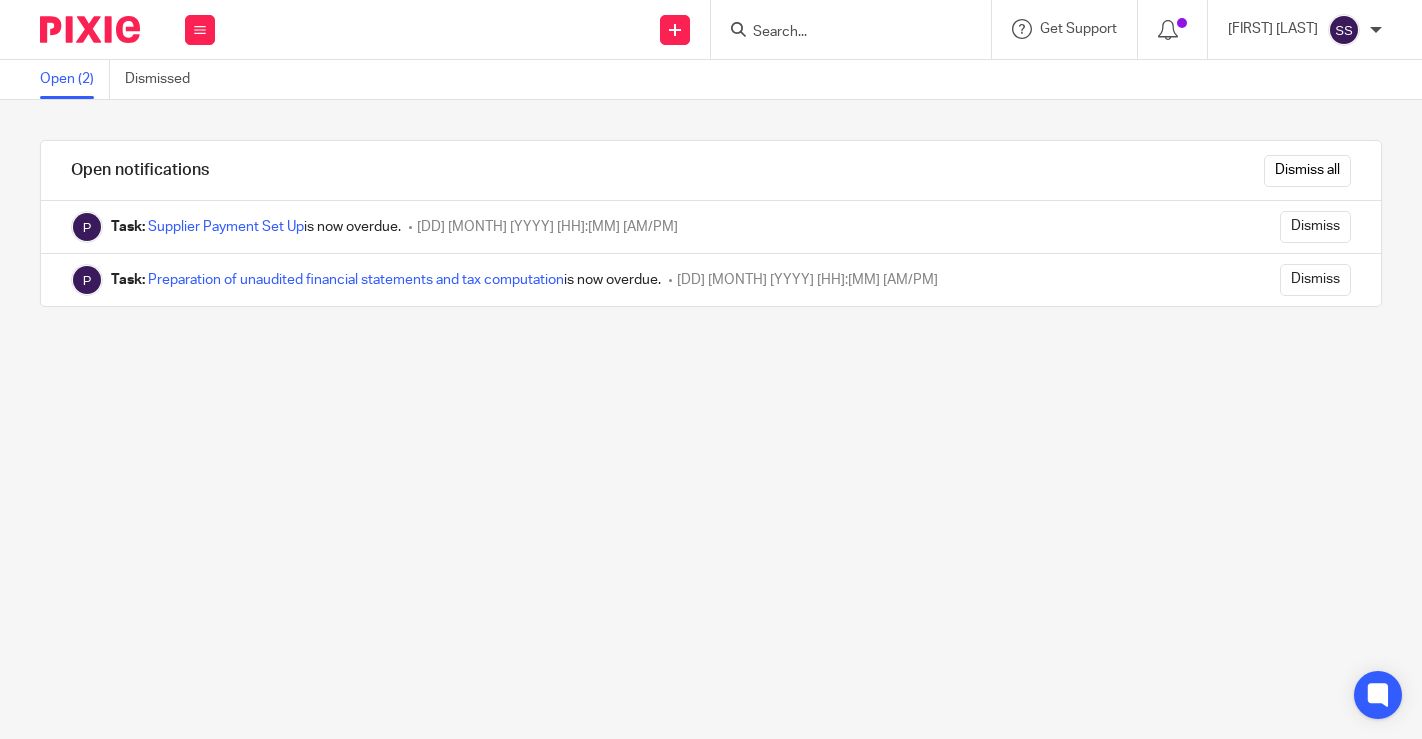 scroll, scrollTop: 0, scrollLeft: 0, axis: both 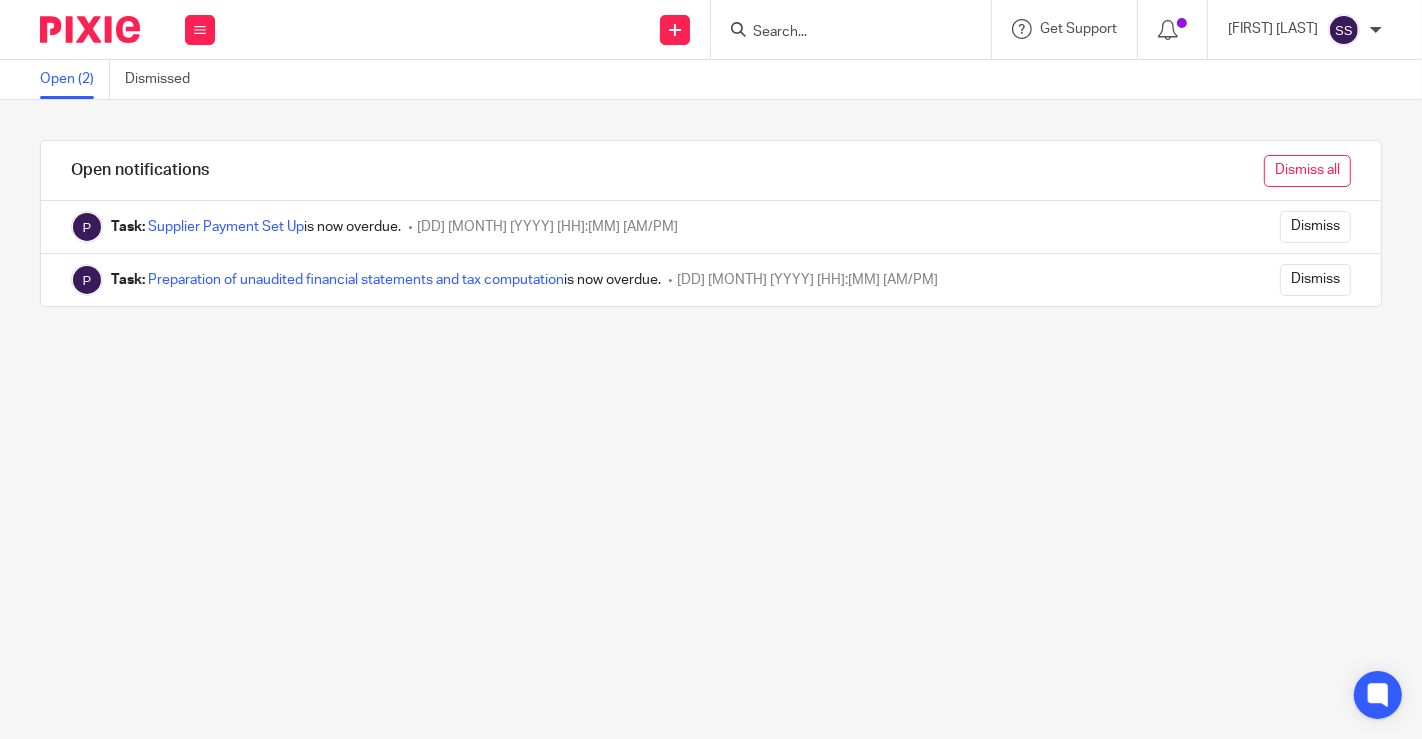 click on "Dismiss all" at bounding box center [1307, 171] 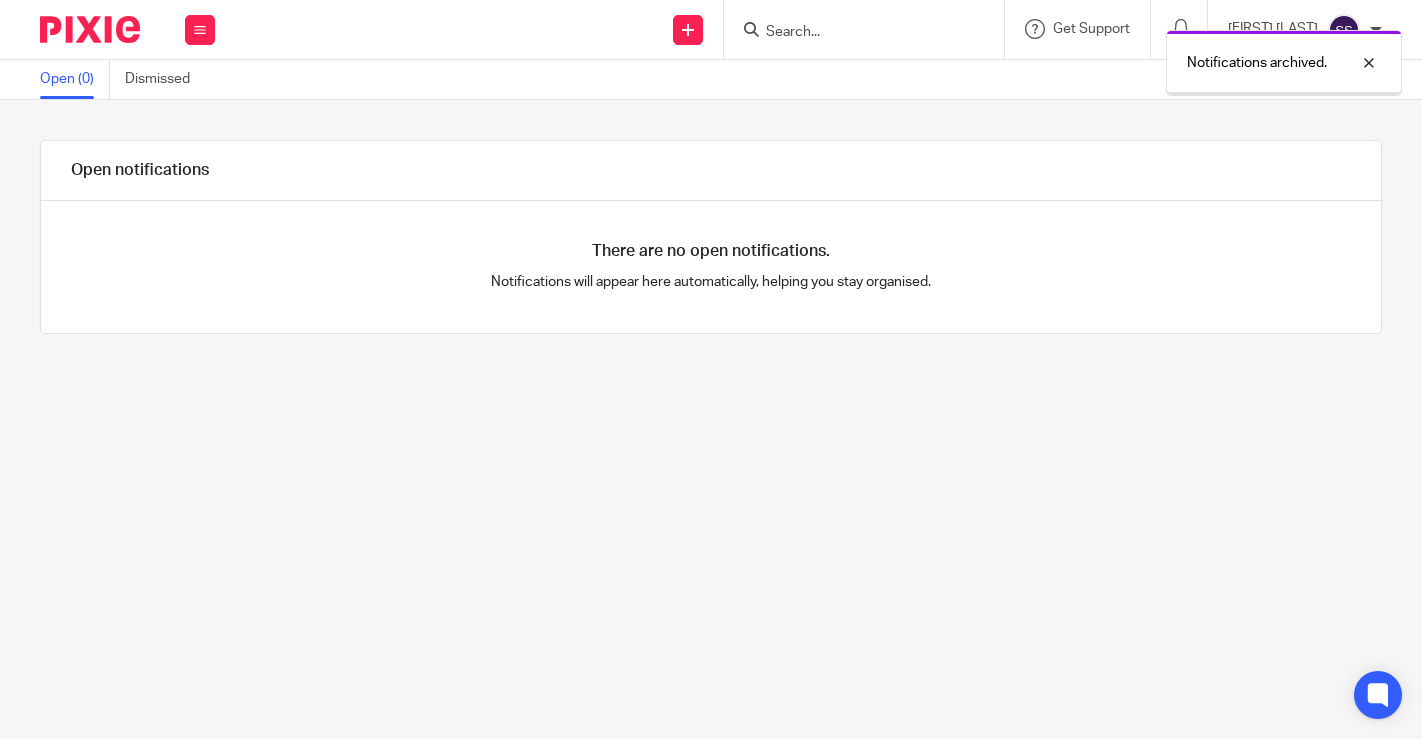 scroll, scrollTop: 0, scrollLeft: 0, axis: both 